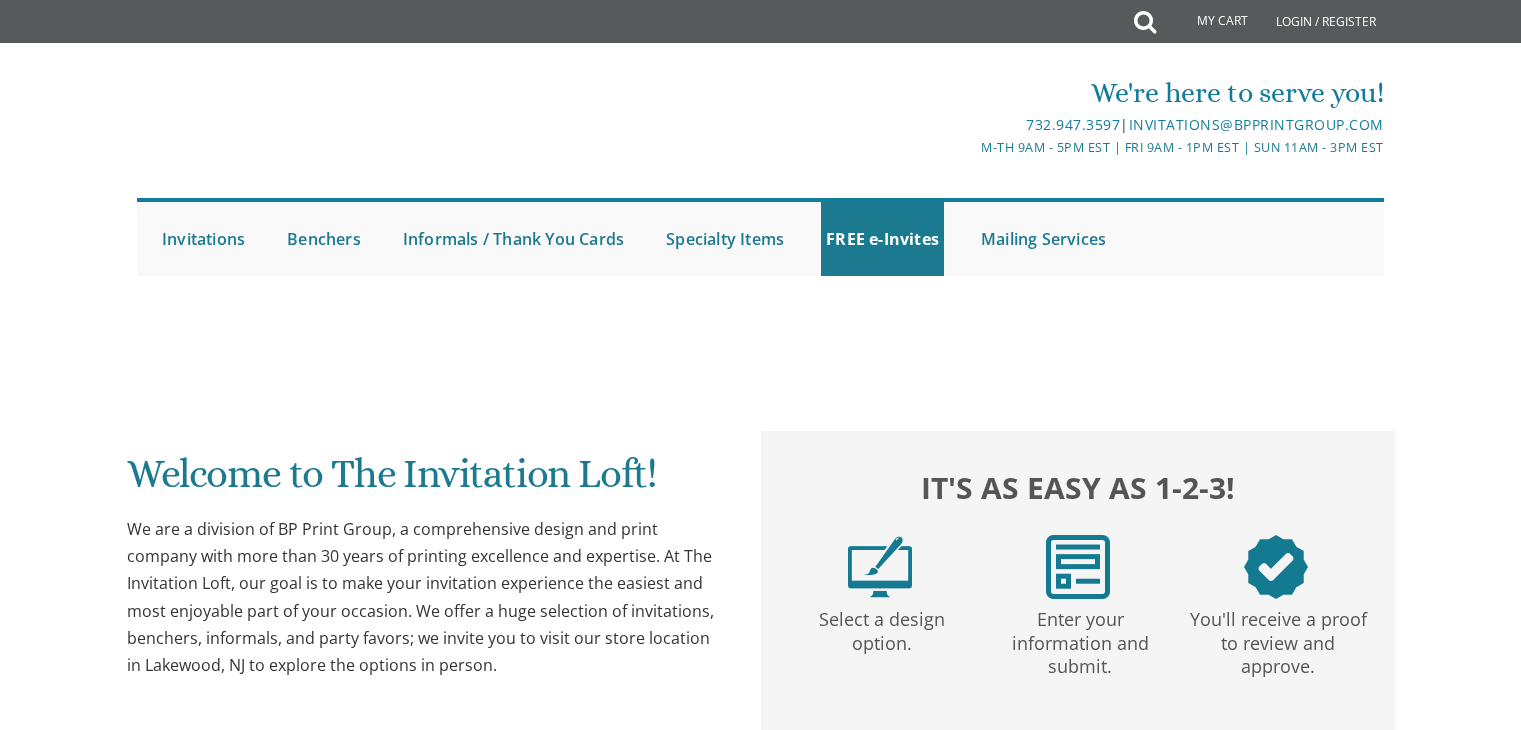 scroll, scrollTop: 0, scrollLeft: 0, axis: both 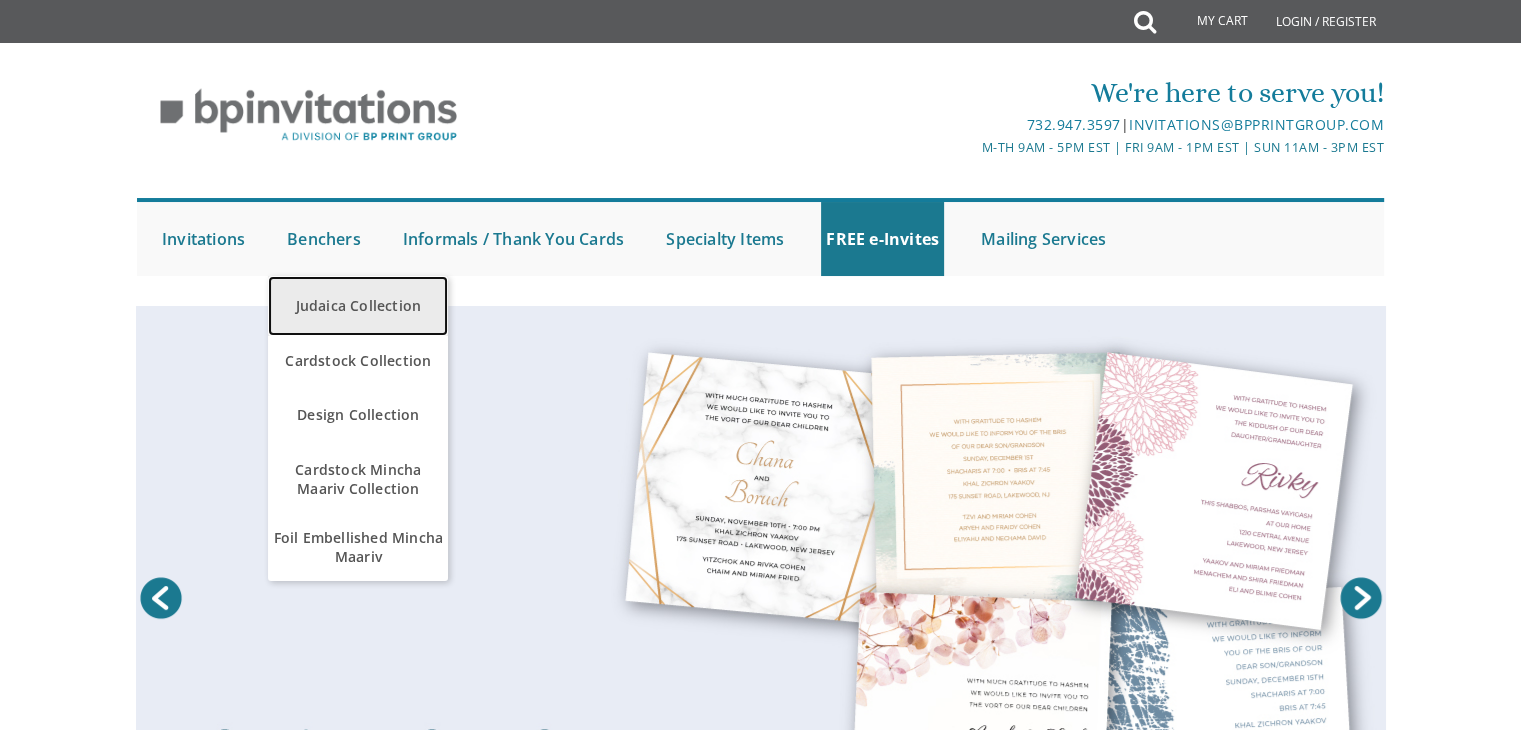 click on "Judaica Collection" at bounding box center [358, 306] 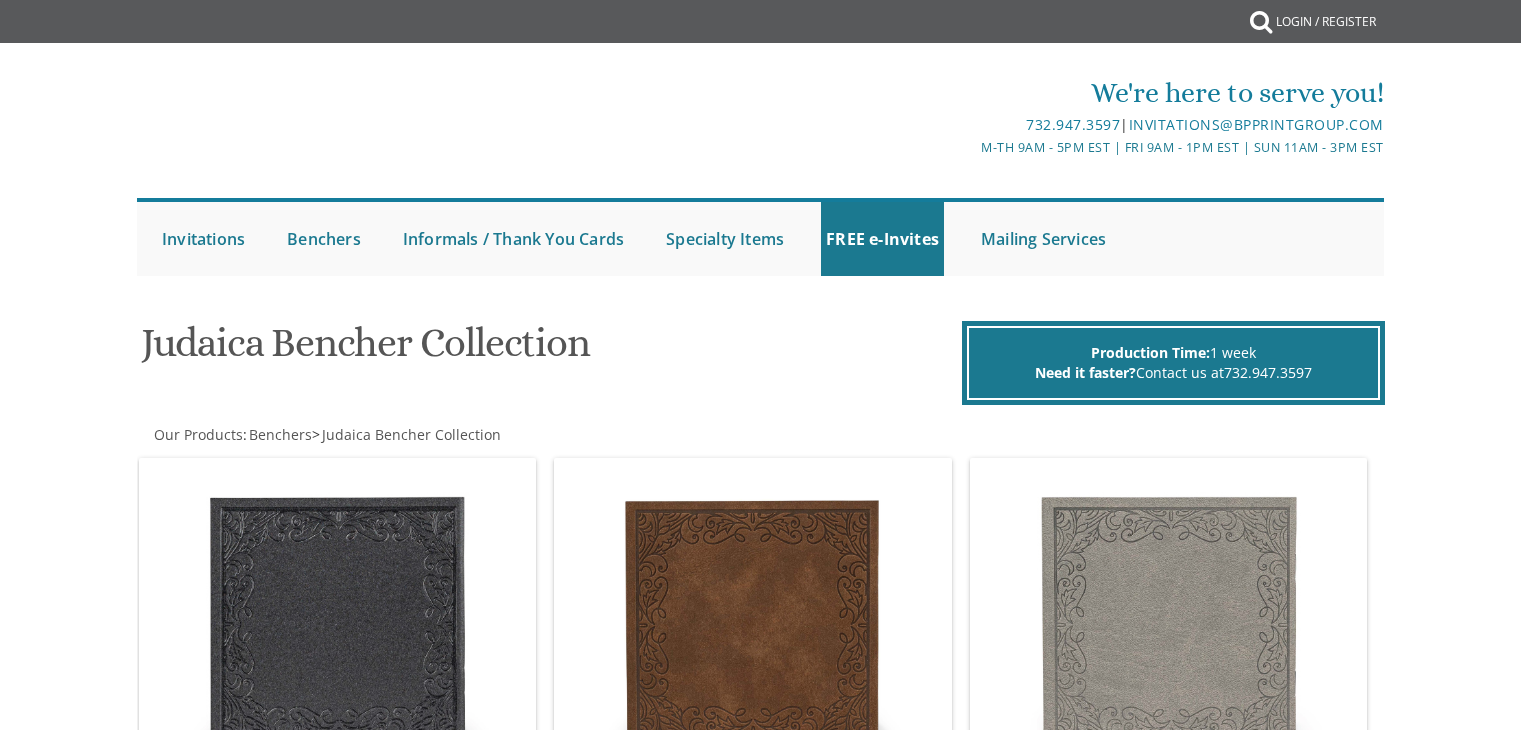 scroll, scrollTop: 0, scrollLeft: 0, axis: both 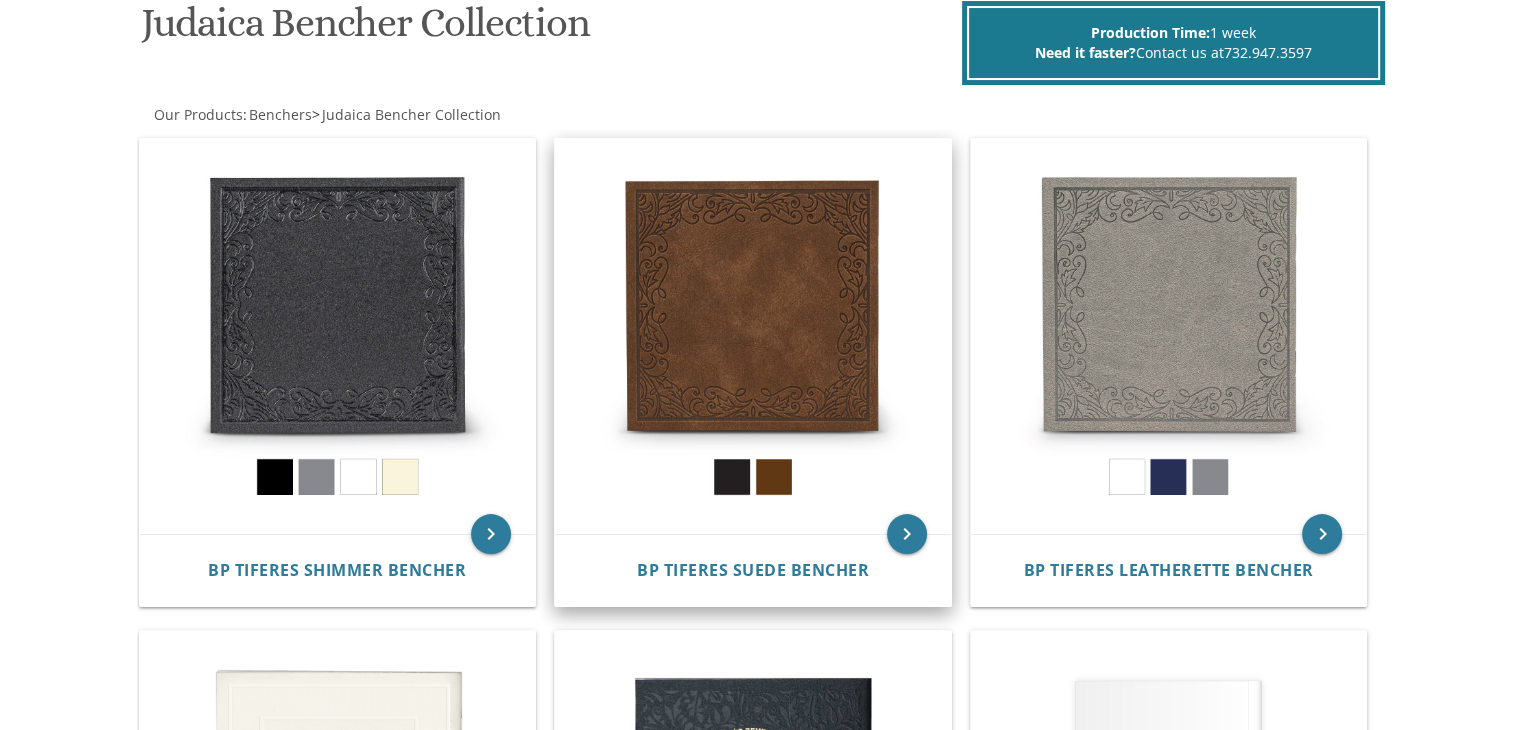 click at bounding box center [753, 337] 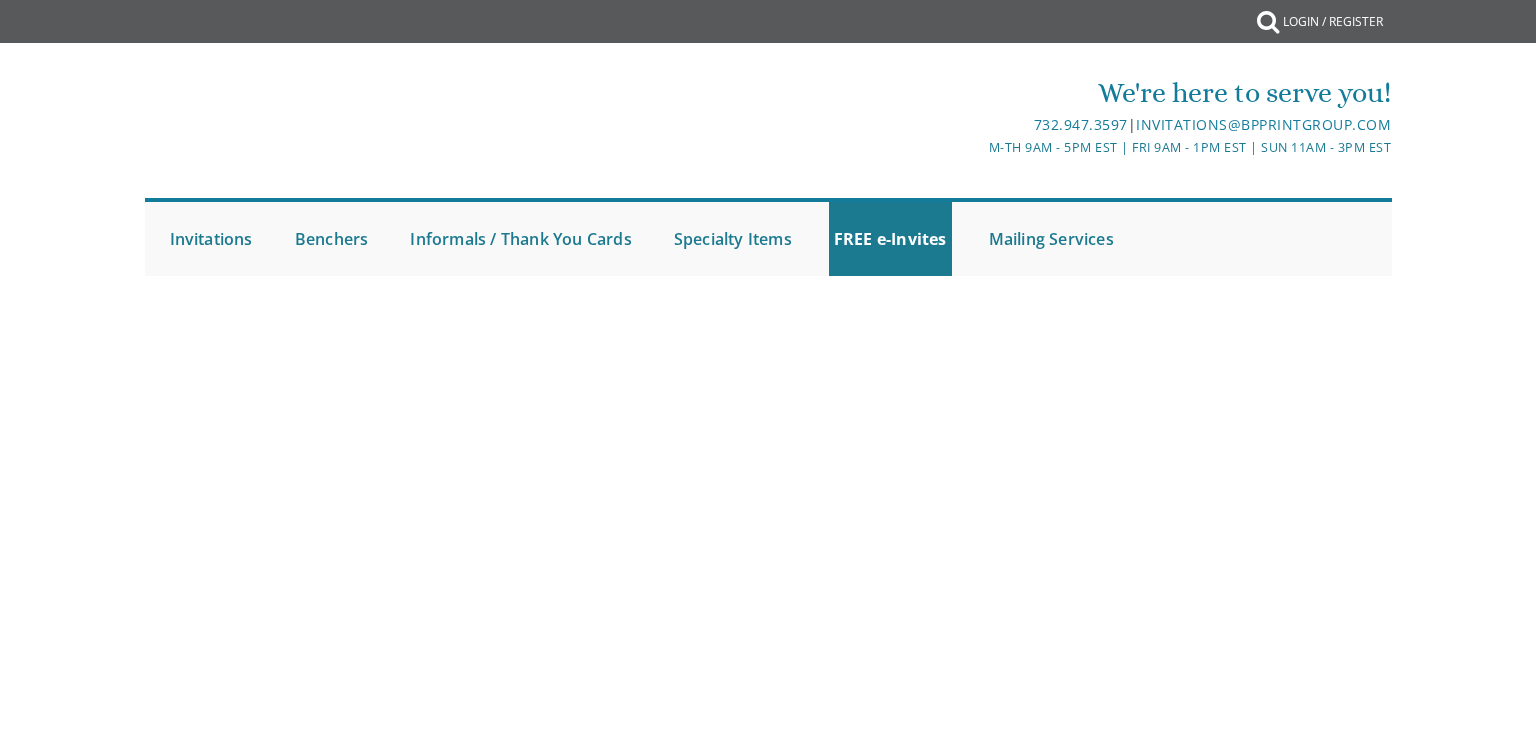 scroll, scrollTop: 0, scrollLeft: 0, axis: both 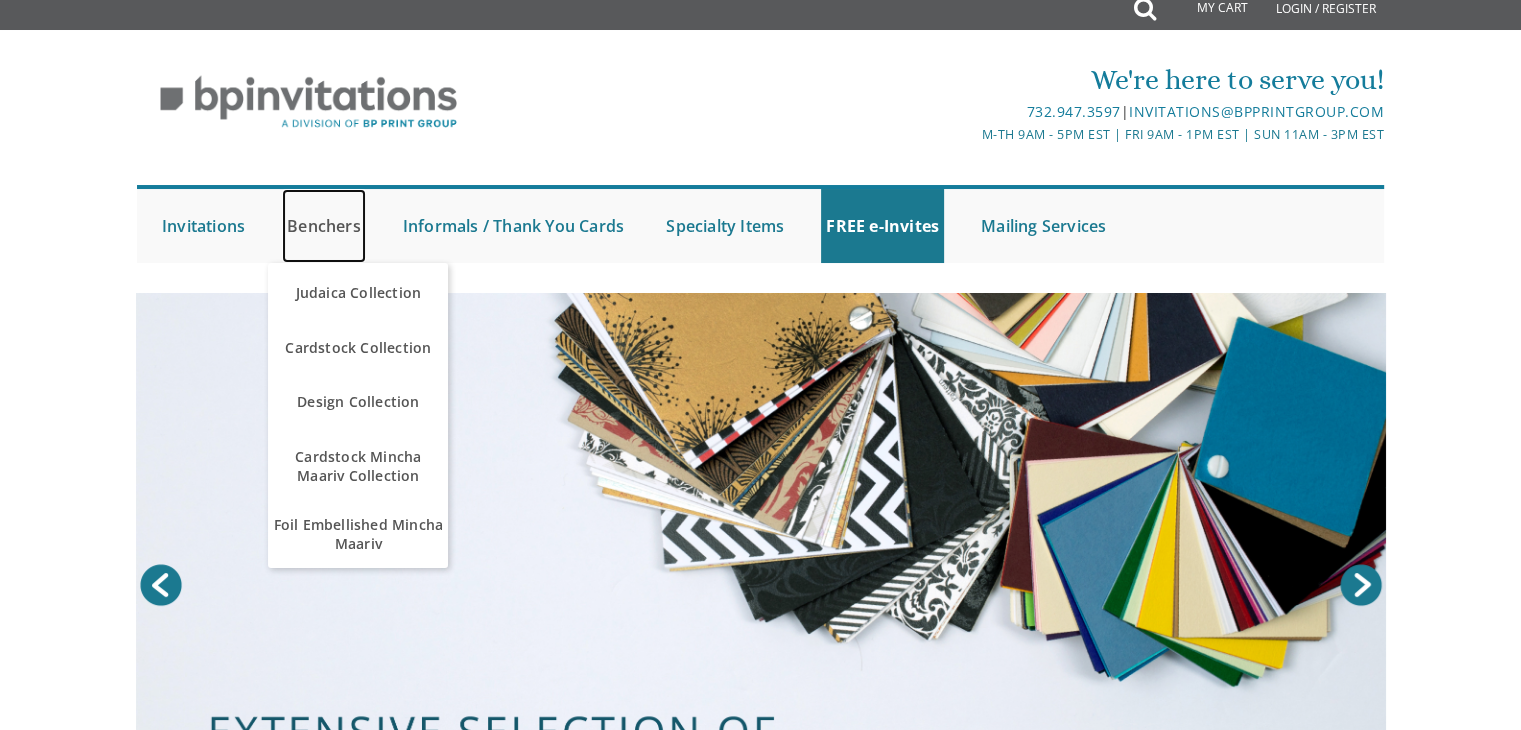 click on "Benchers" at bounding box center [324, 226] 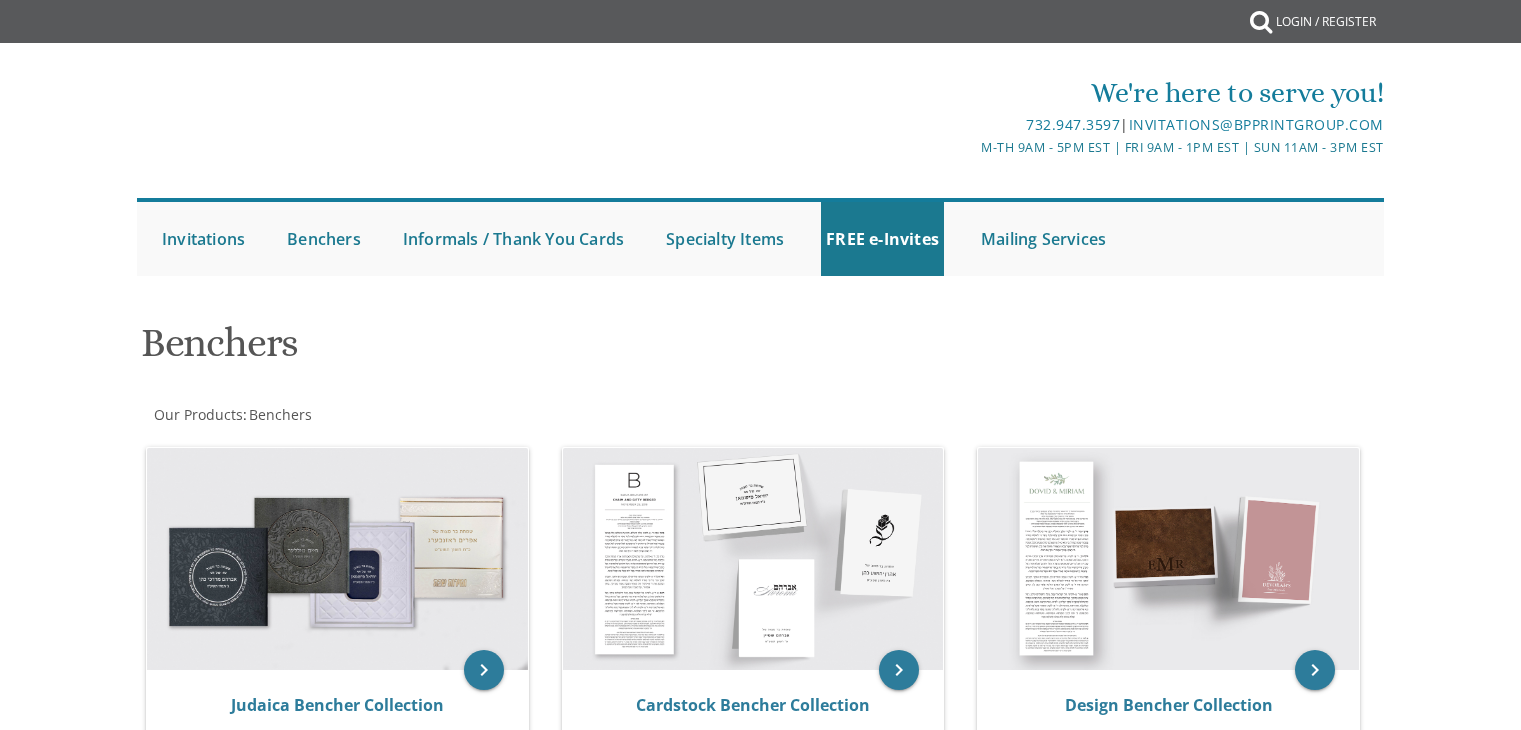scroll, scrollTop: 0, scrollLeft: 0, axis: both 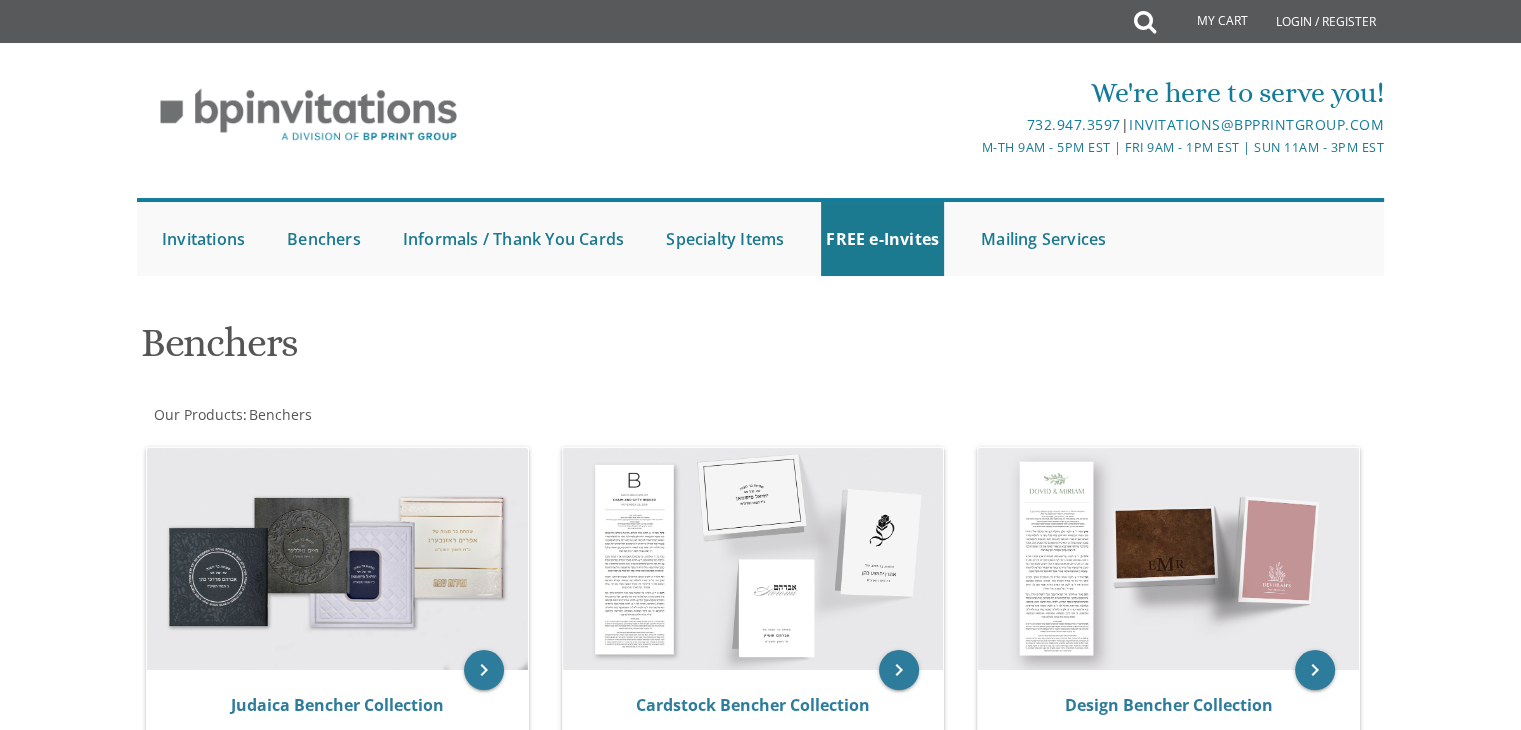 click on "Benchers" at bounding box center (549, 350) 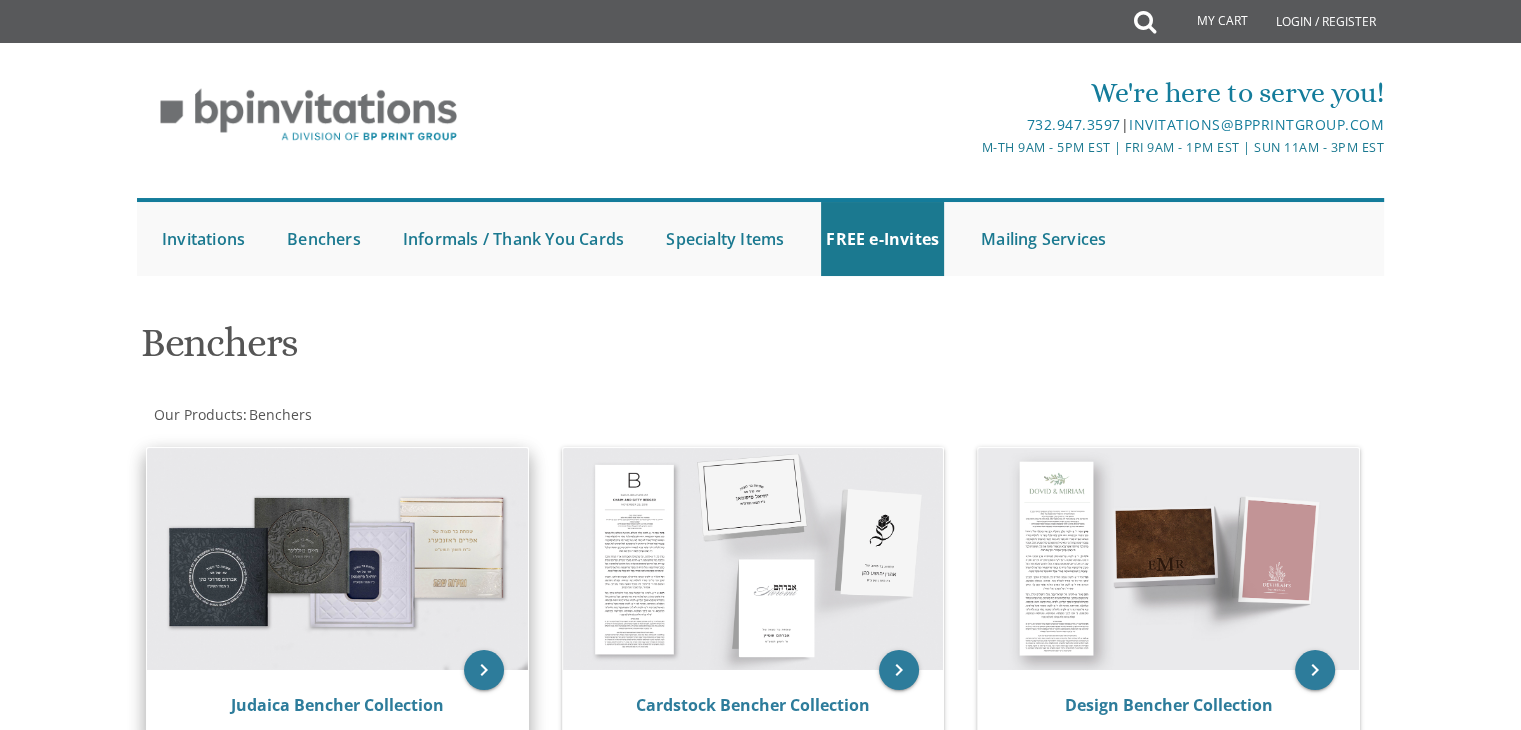click at bounding box center (337, 559) 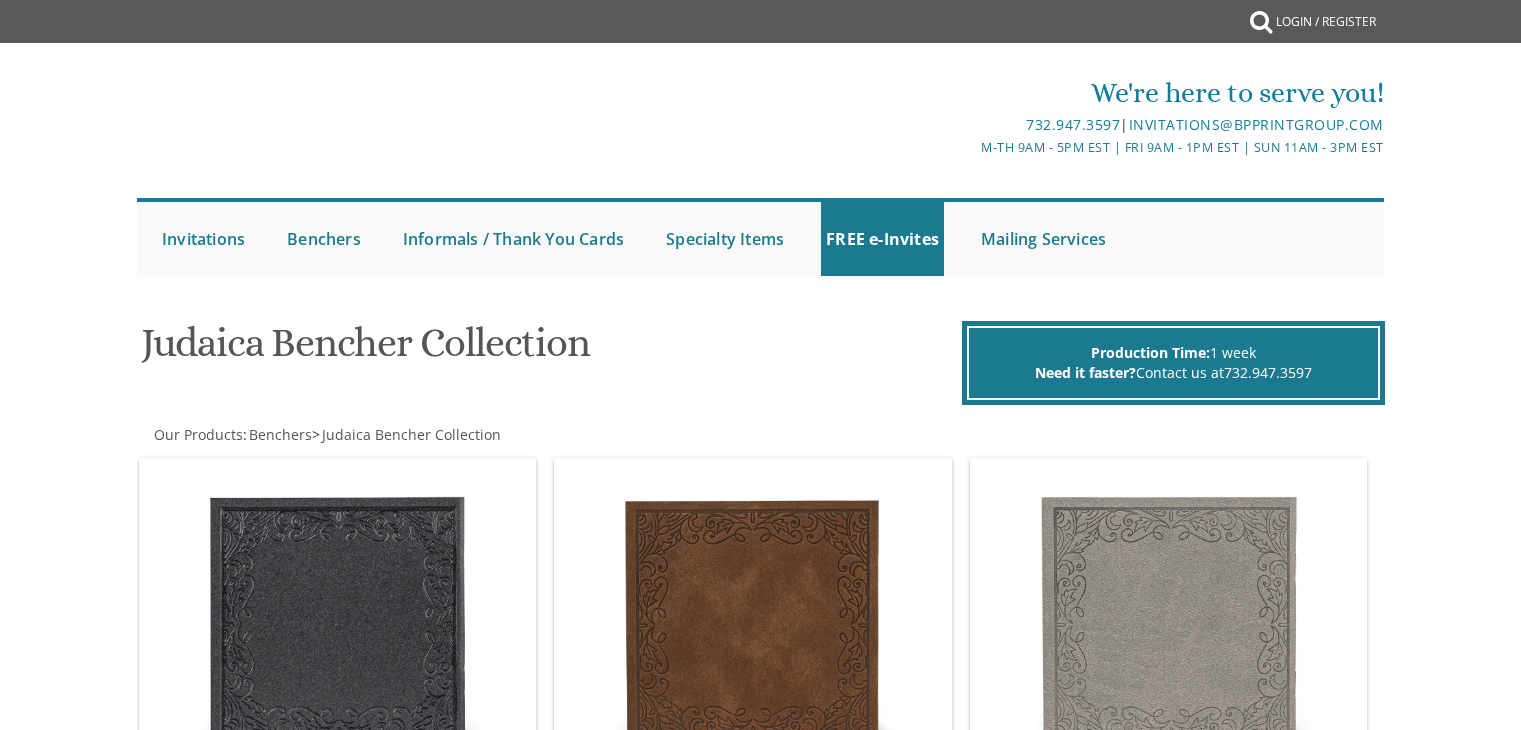 scroll, scrollTop: 0, scrollLeft: 0, axis: both 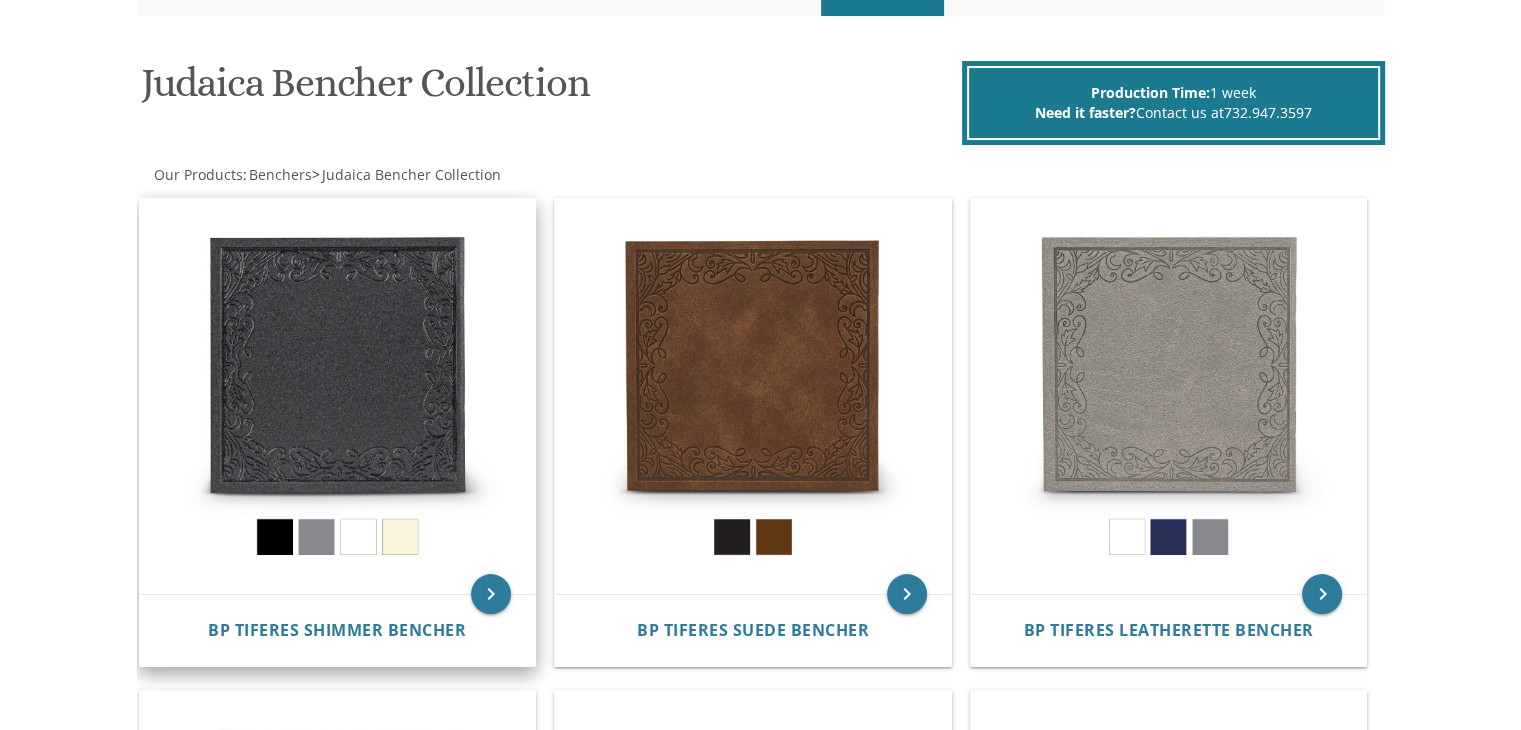 click at bounding box center (338, 397) 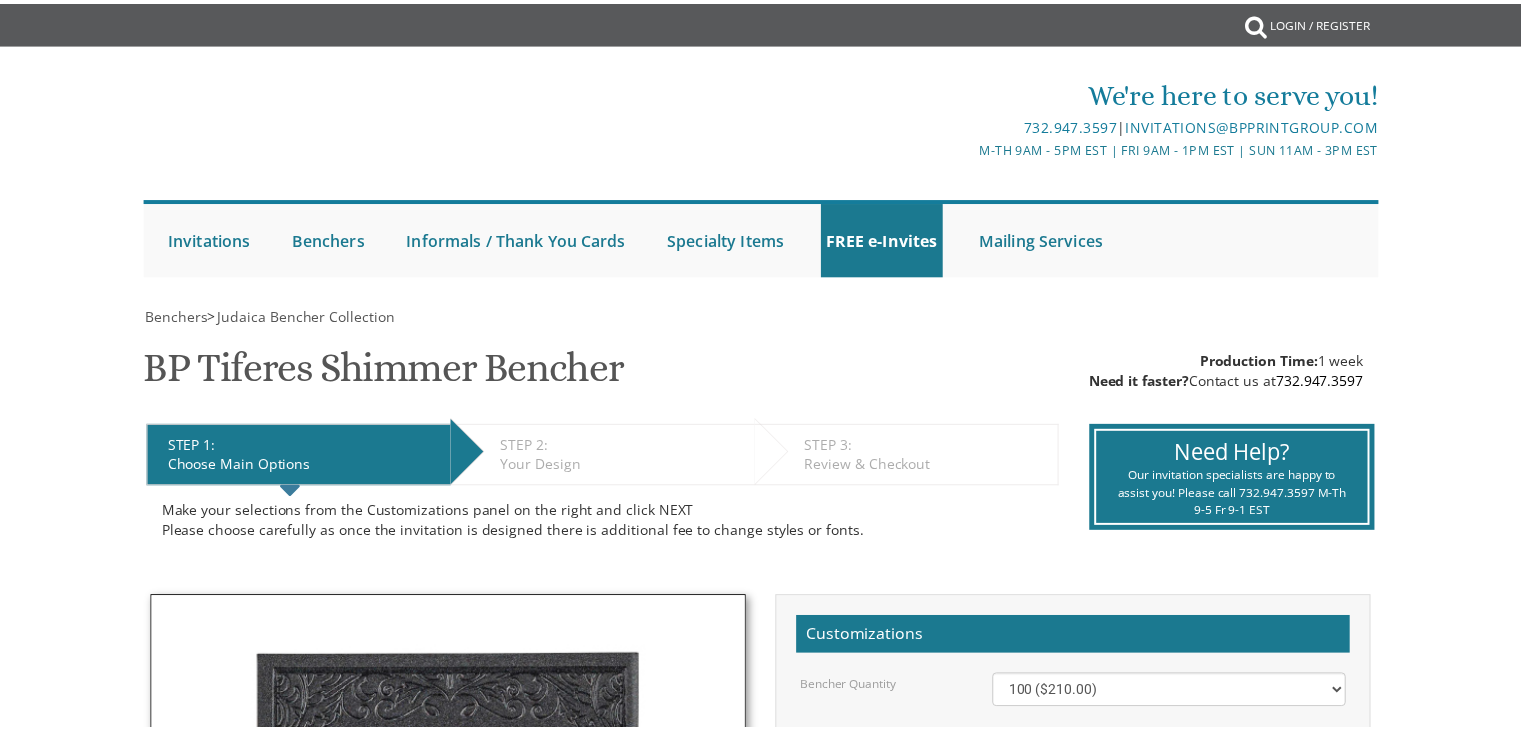 scroll, scrollTop: 0, scrollLeft: 0, axis: both 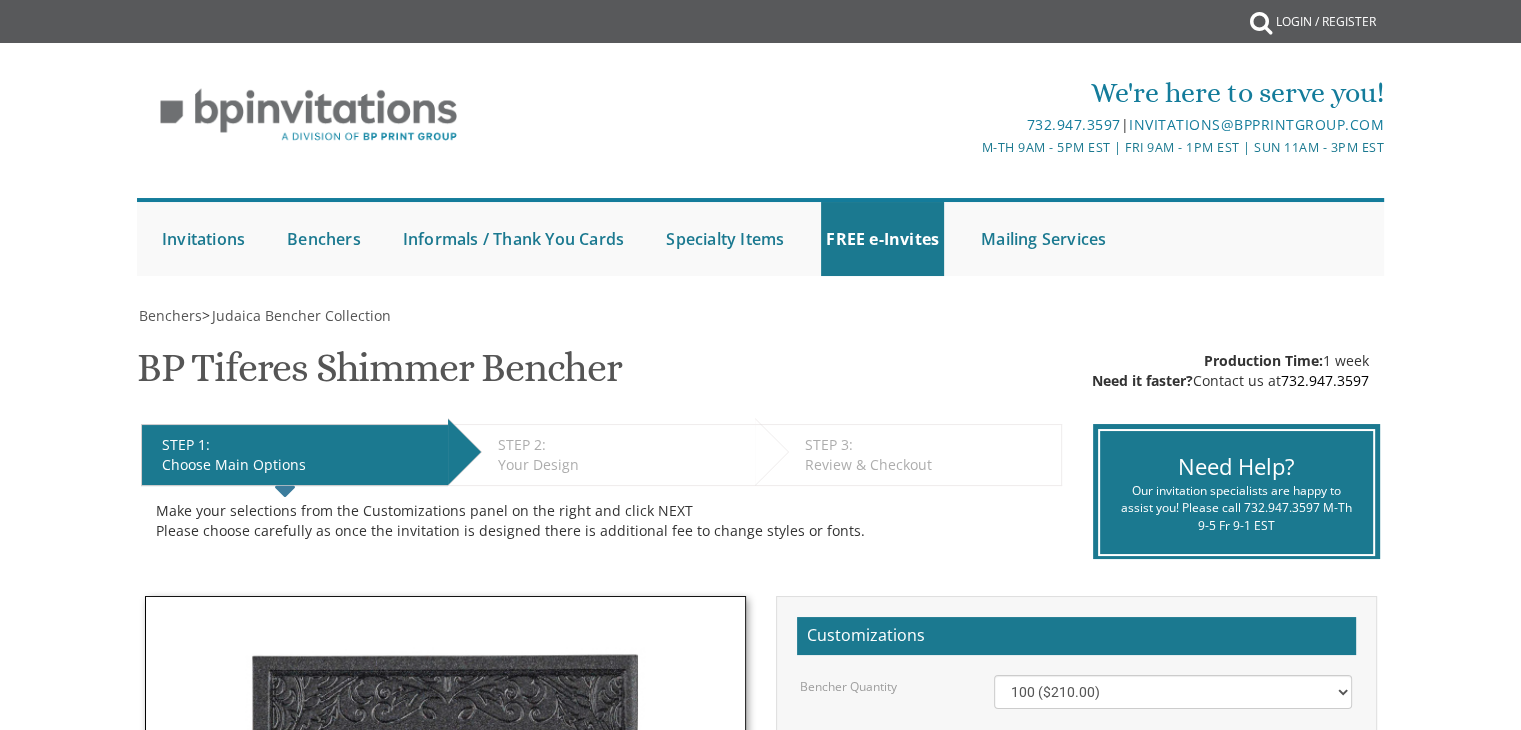 click on "Make your selections from the Customizations panel on the right and click NEXT Please choose carefully as once the invitation is designed there is additional fee to change styles or fonts." at bounding box center (601, 521) 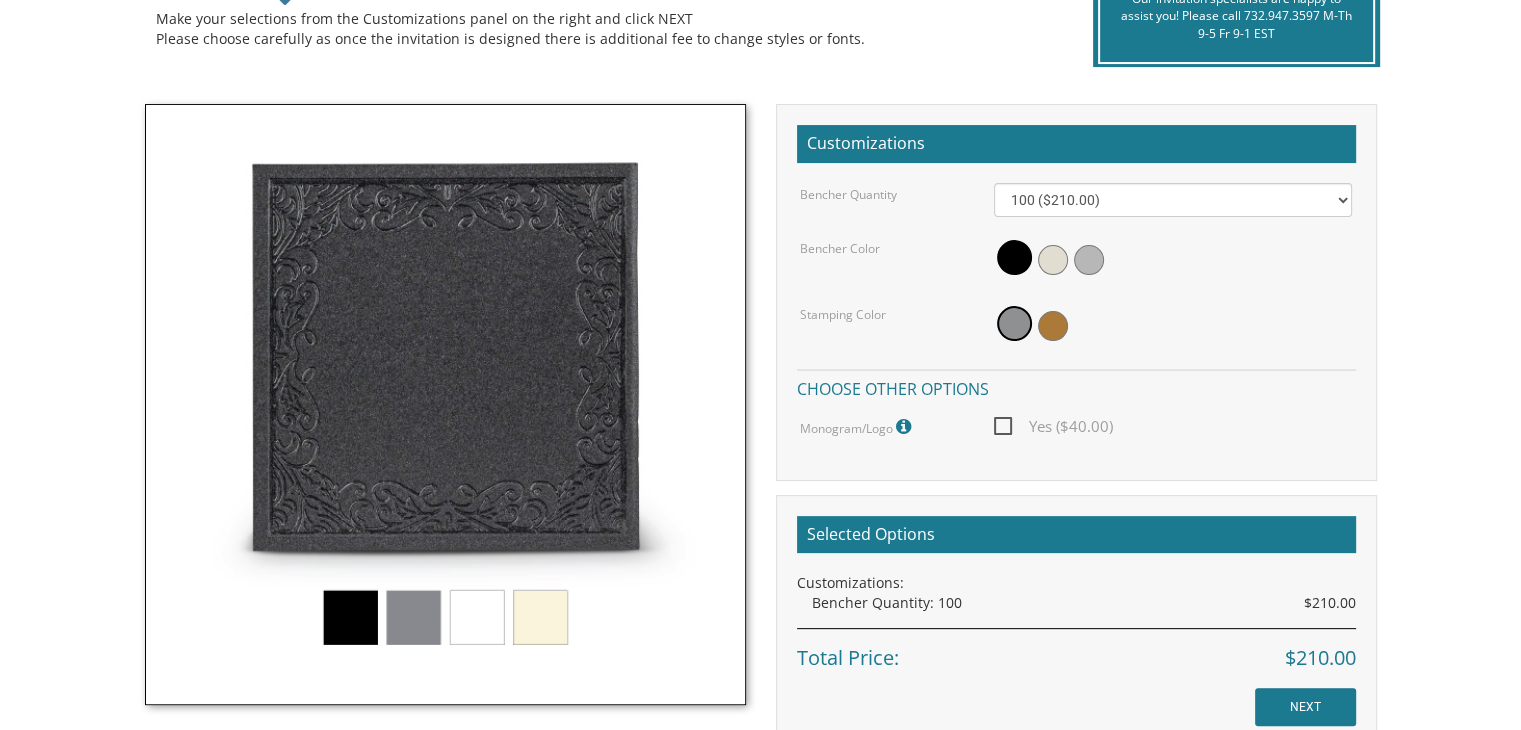 scroll, scrollTop: 501, scrollLeft: 0, axis: vertical 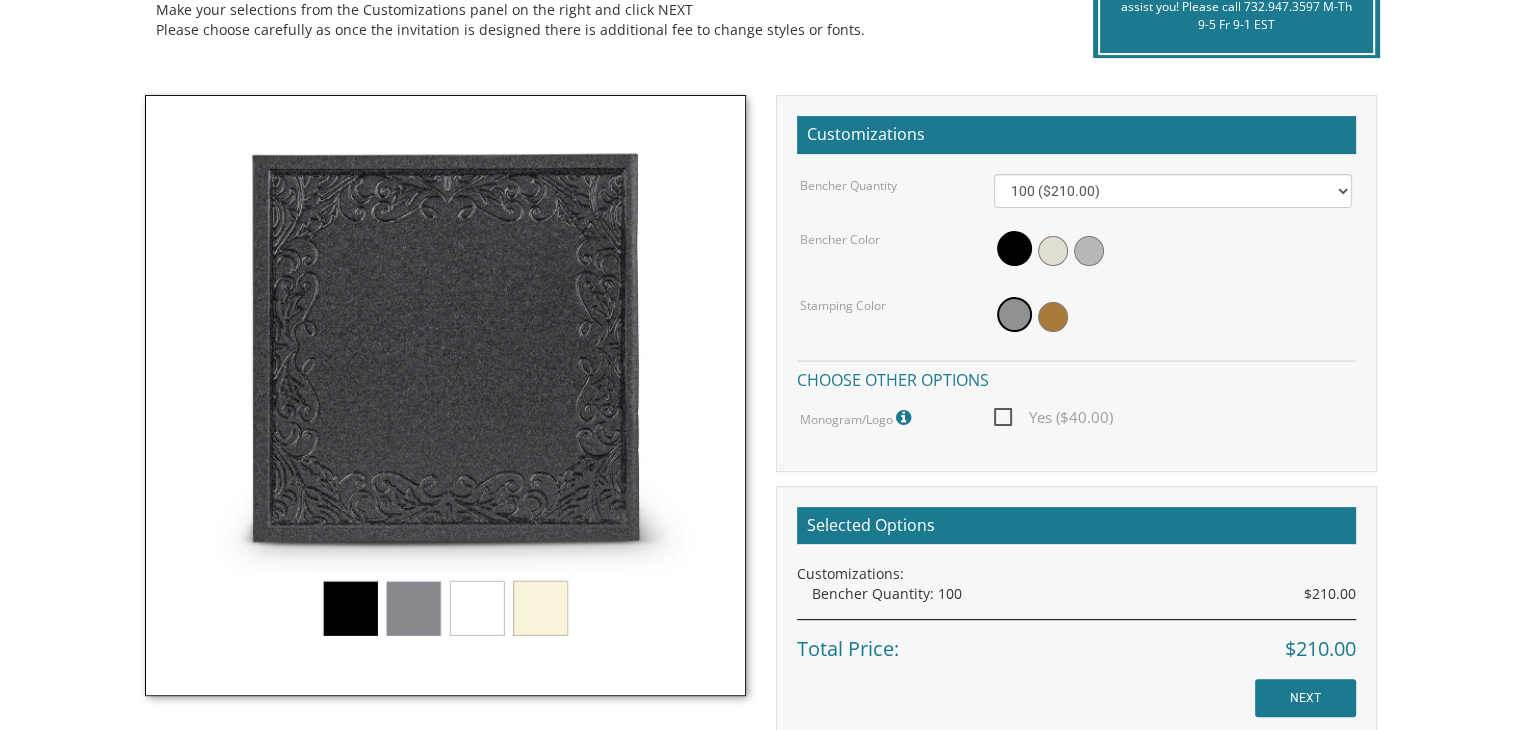 click at bounding box center [445, 395] 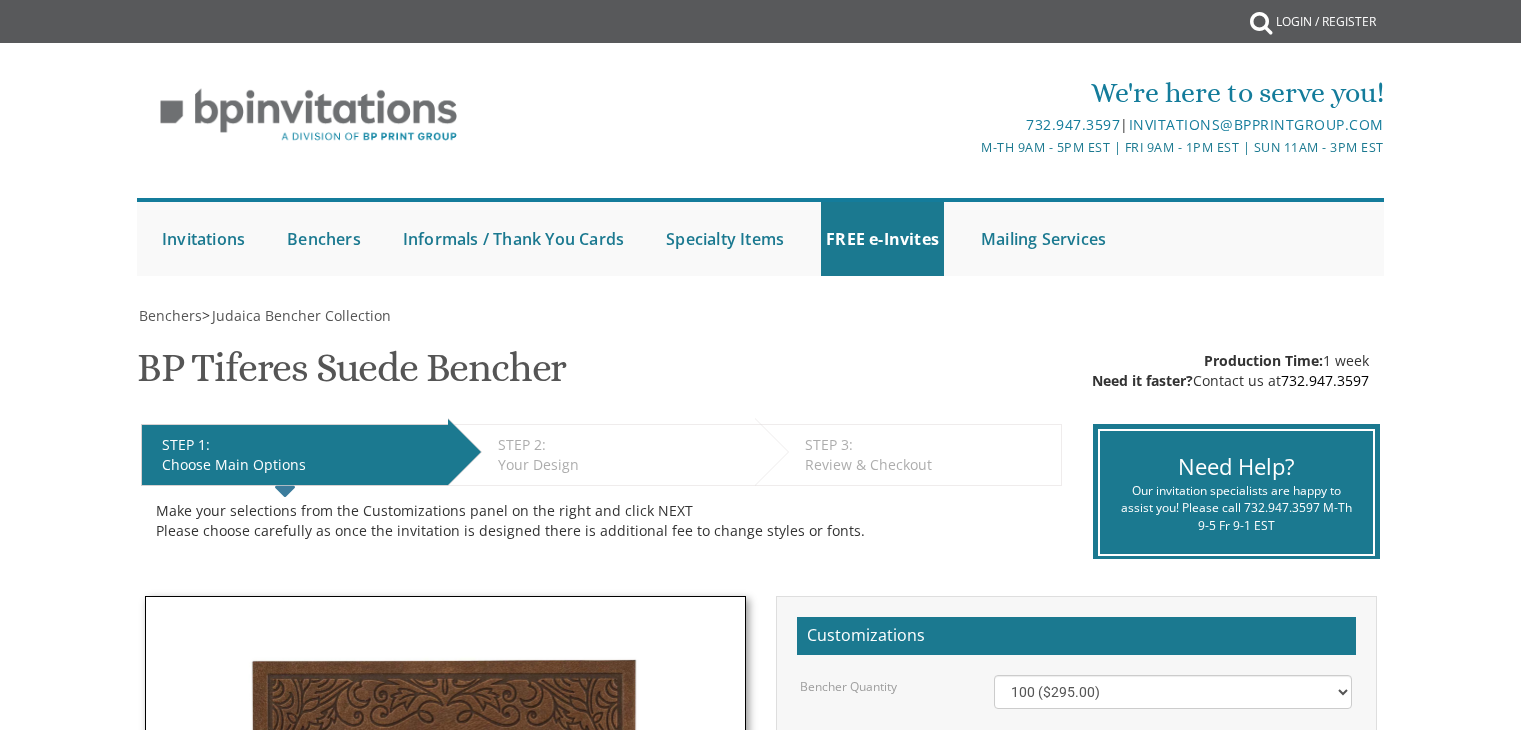 scroll, scrollTop: 0, scrollLeft: 0, axis: both 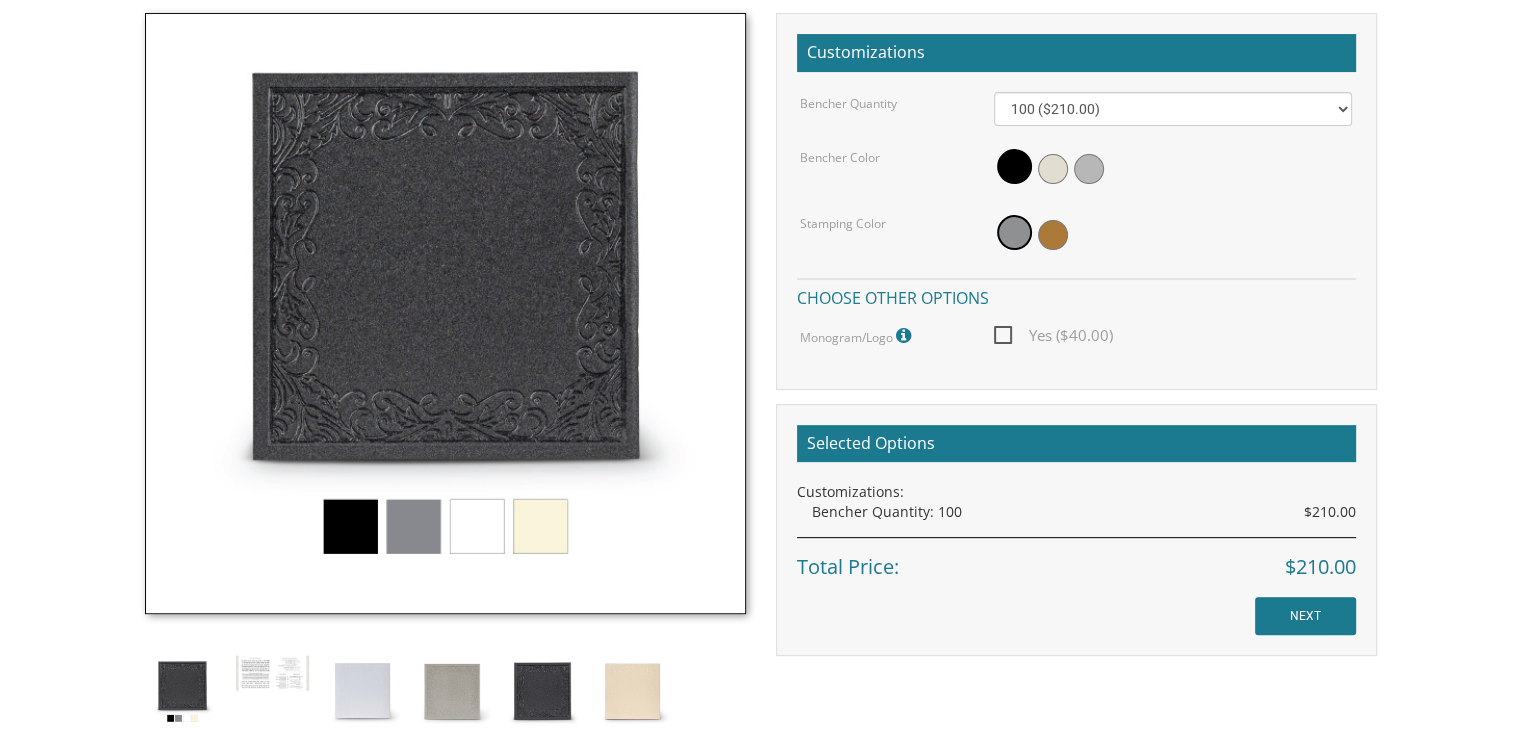 click at bounding box center [445, 313] 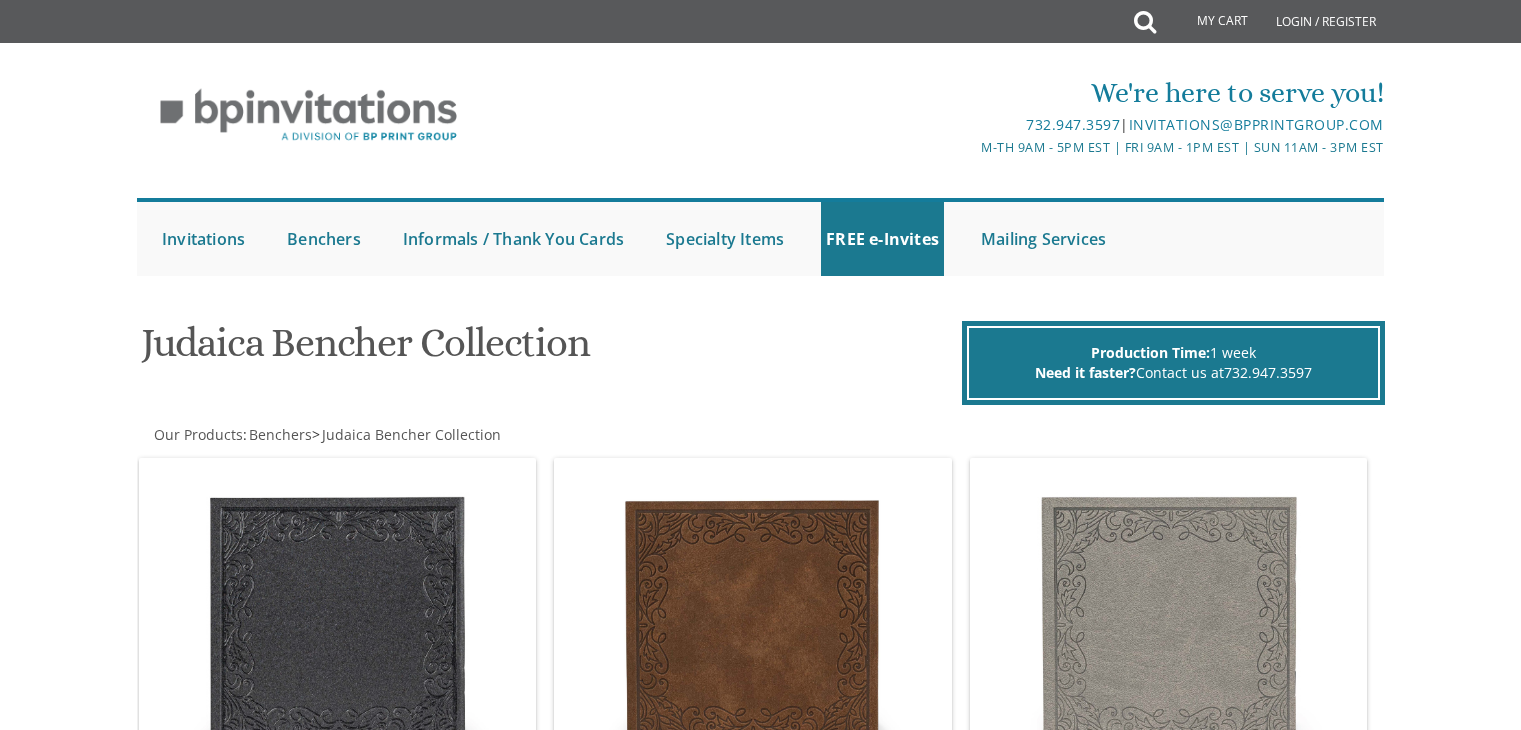 scroll, scrollTop: 260, scrollLeft: 0, axis: vertical 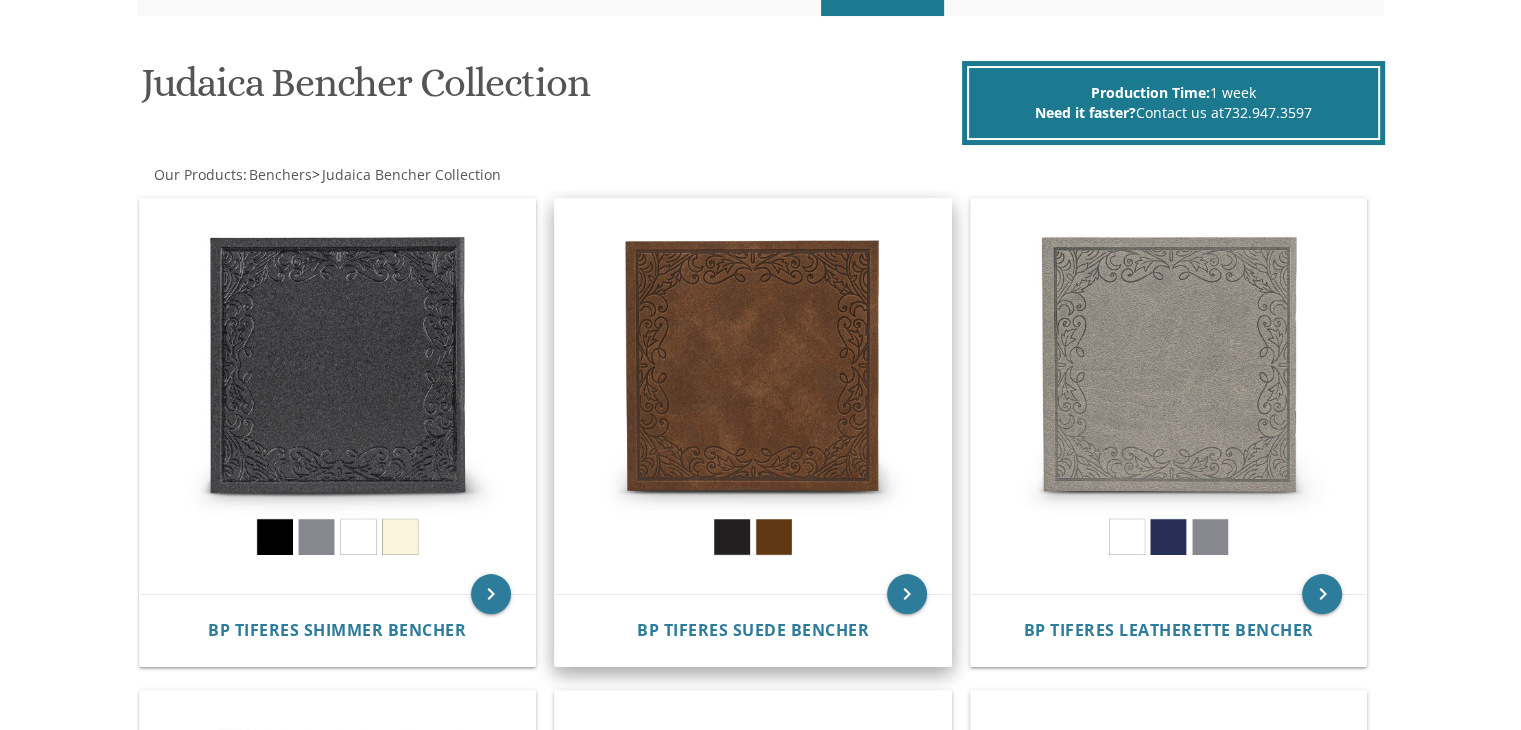 click at bounding box center (753, 397) 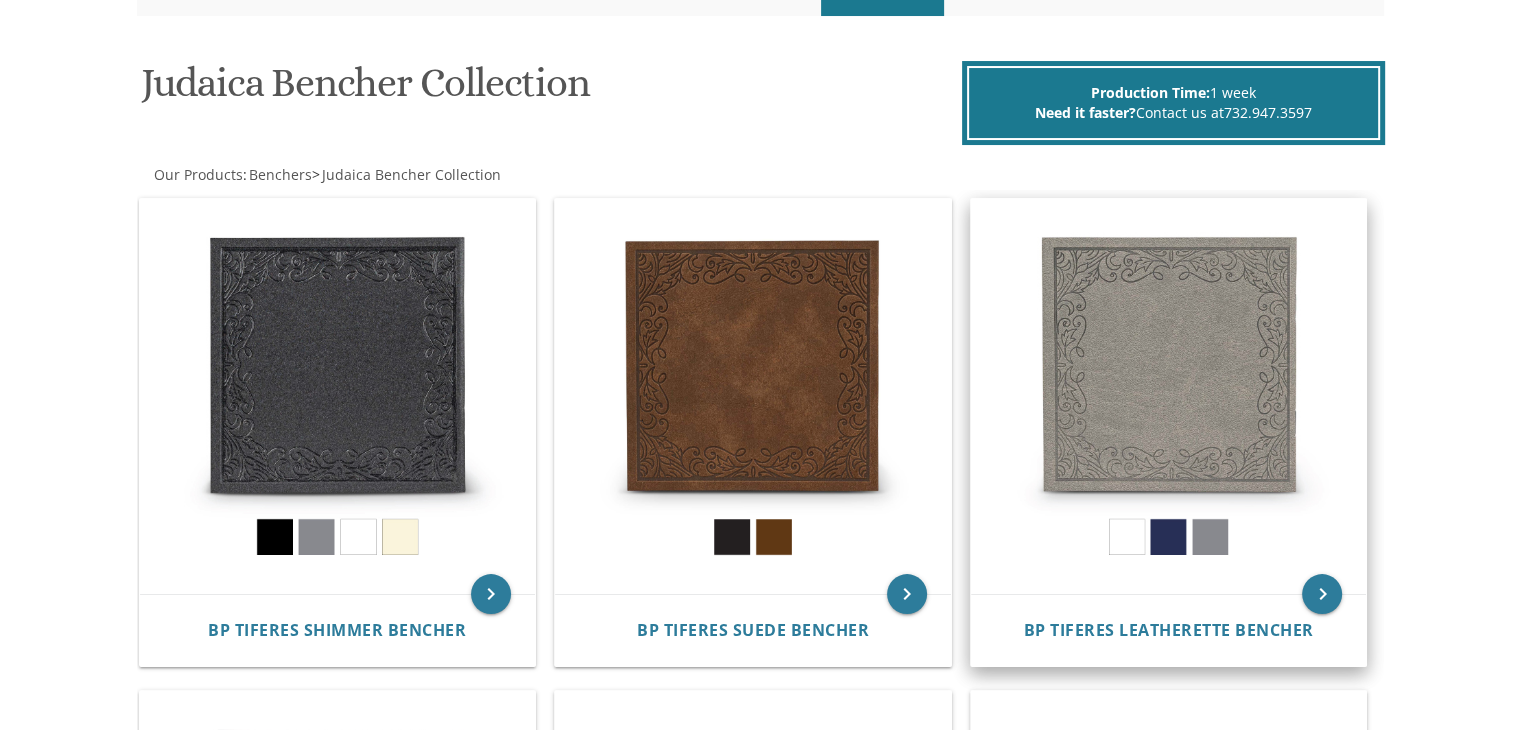 click at bounding box center [1169, 397] 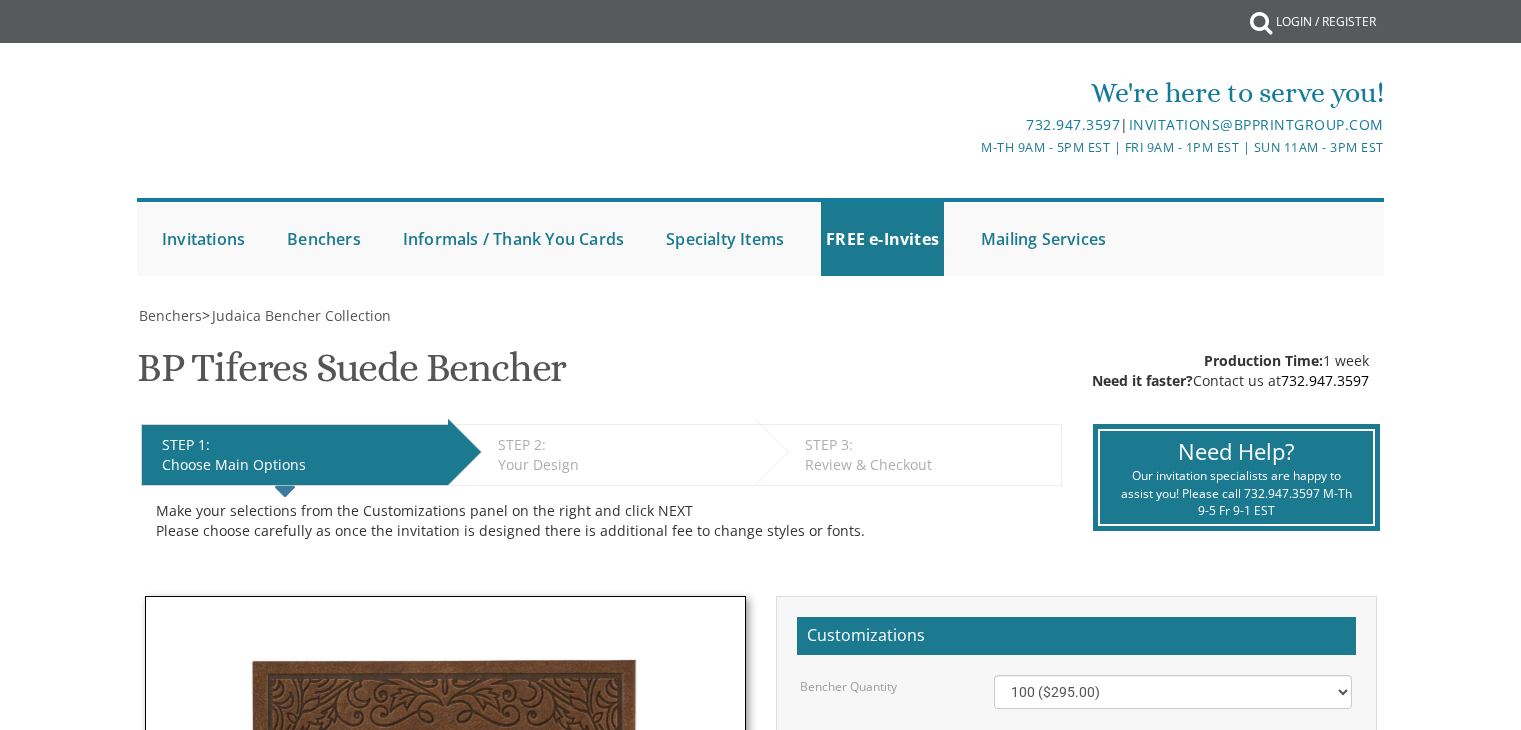 scroll, scrollTop: 0, scrollLeft: 0, axis: both 